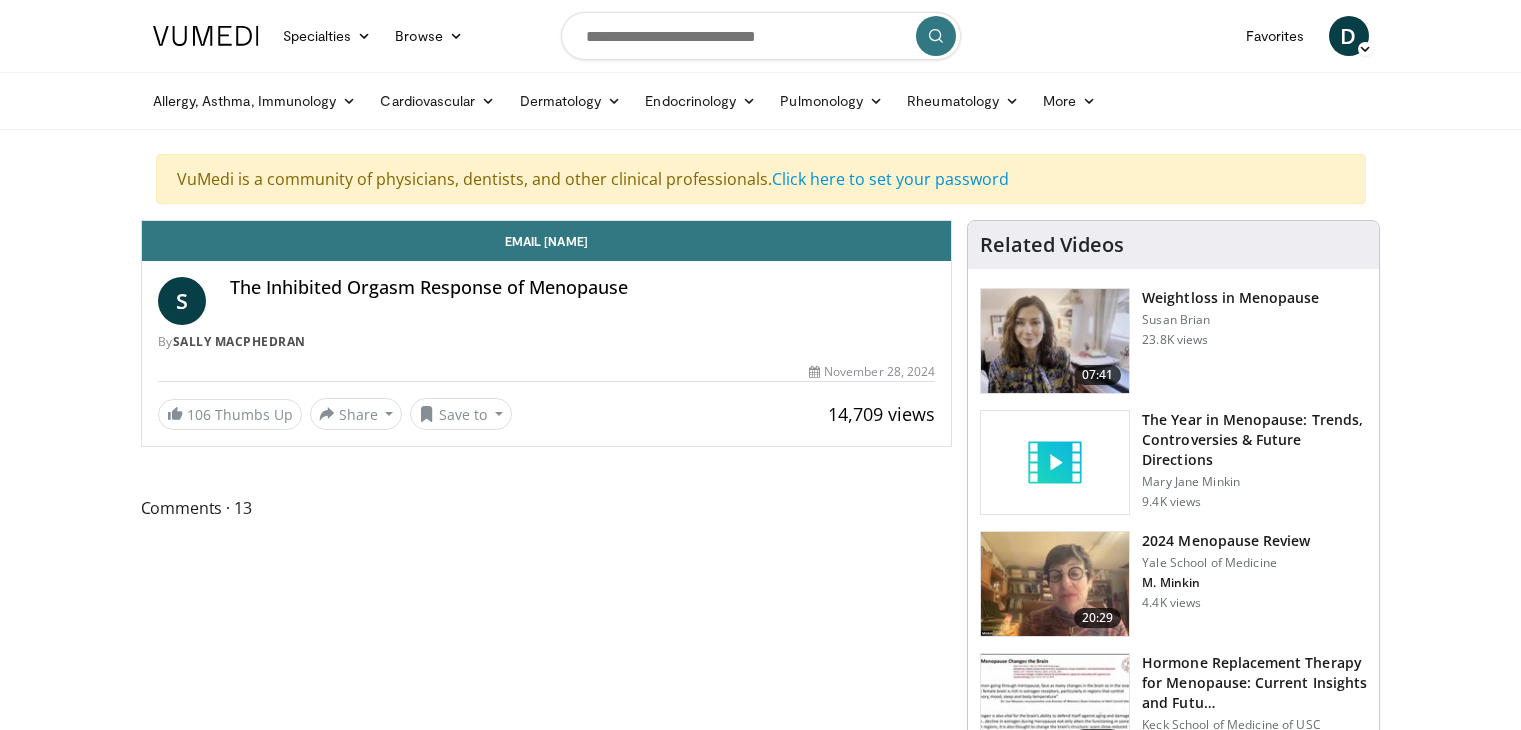 scroll, scrollTop: 0, scrollLeft: 0, axis: both 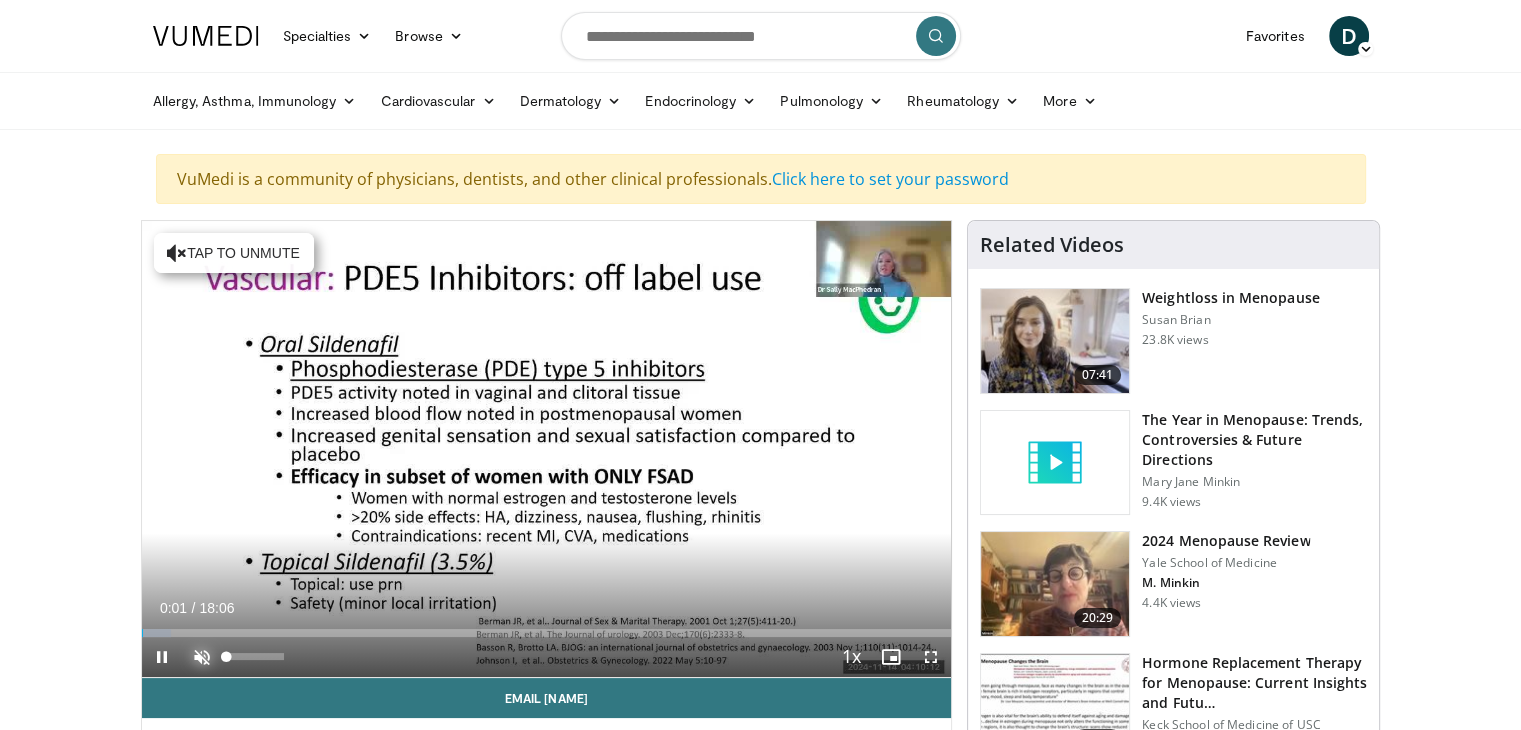 click at bounding box center [202, 657] 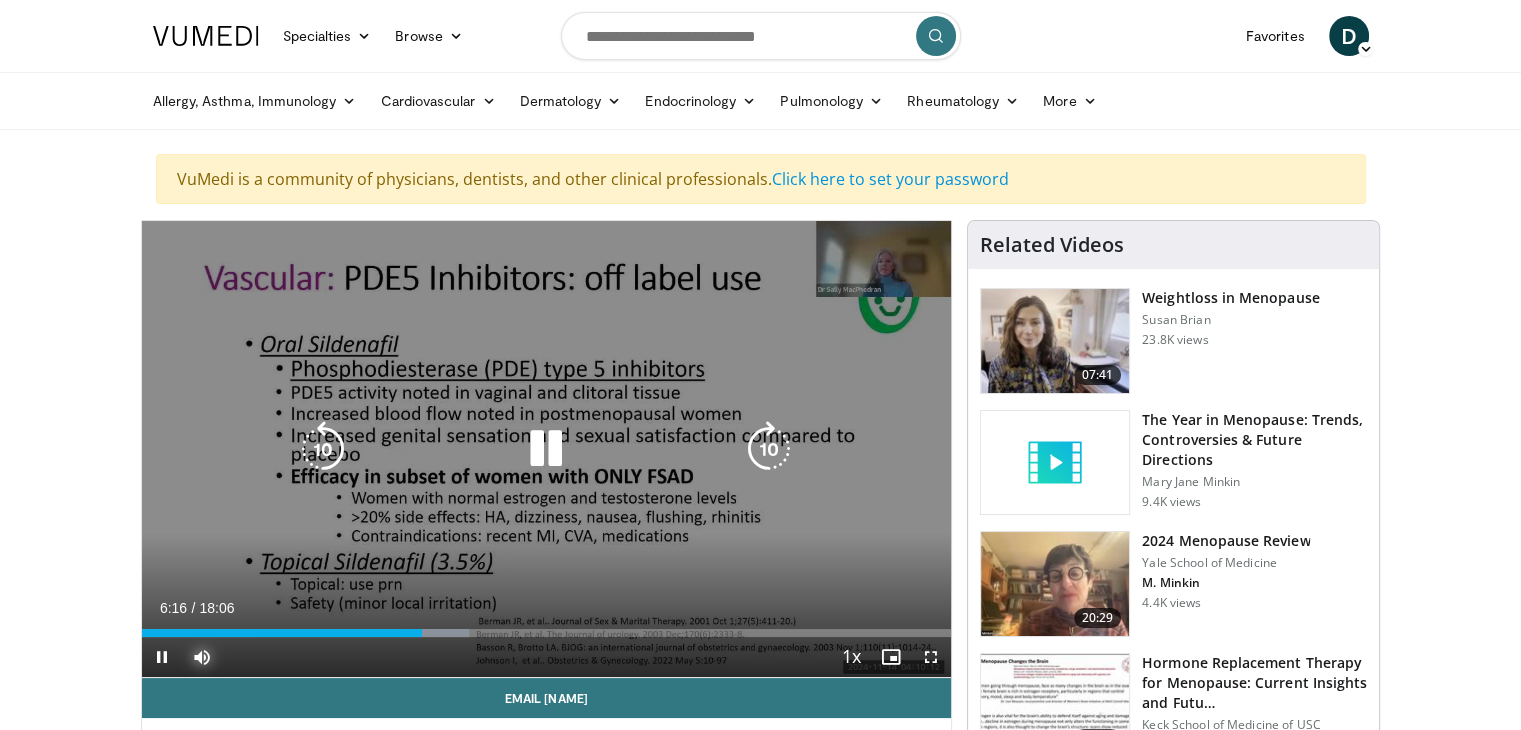 type 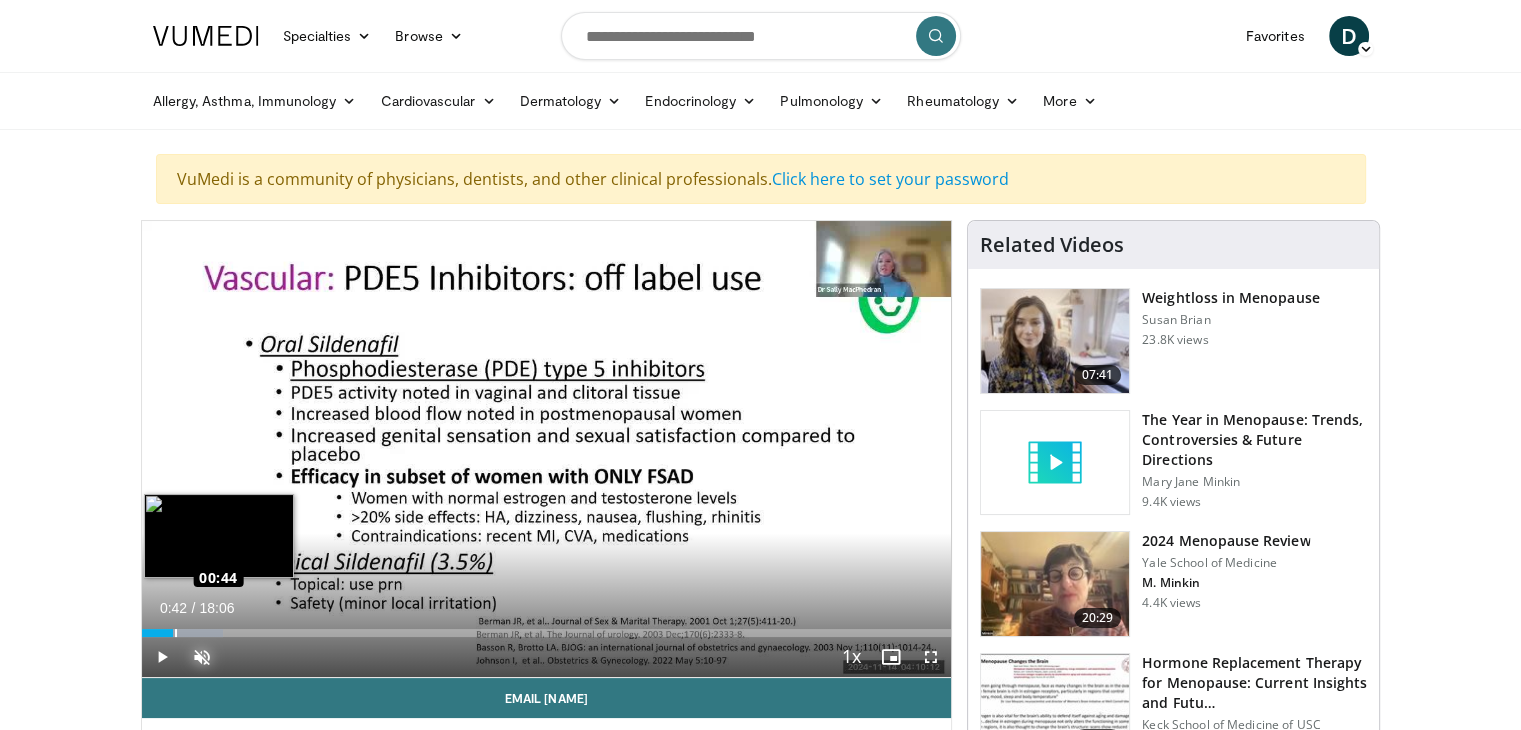 drag, startPoint x: 416, startPoint y: 630, endPoint x: 173, endPoint y: 632, distance: 243.00822 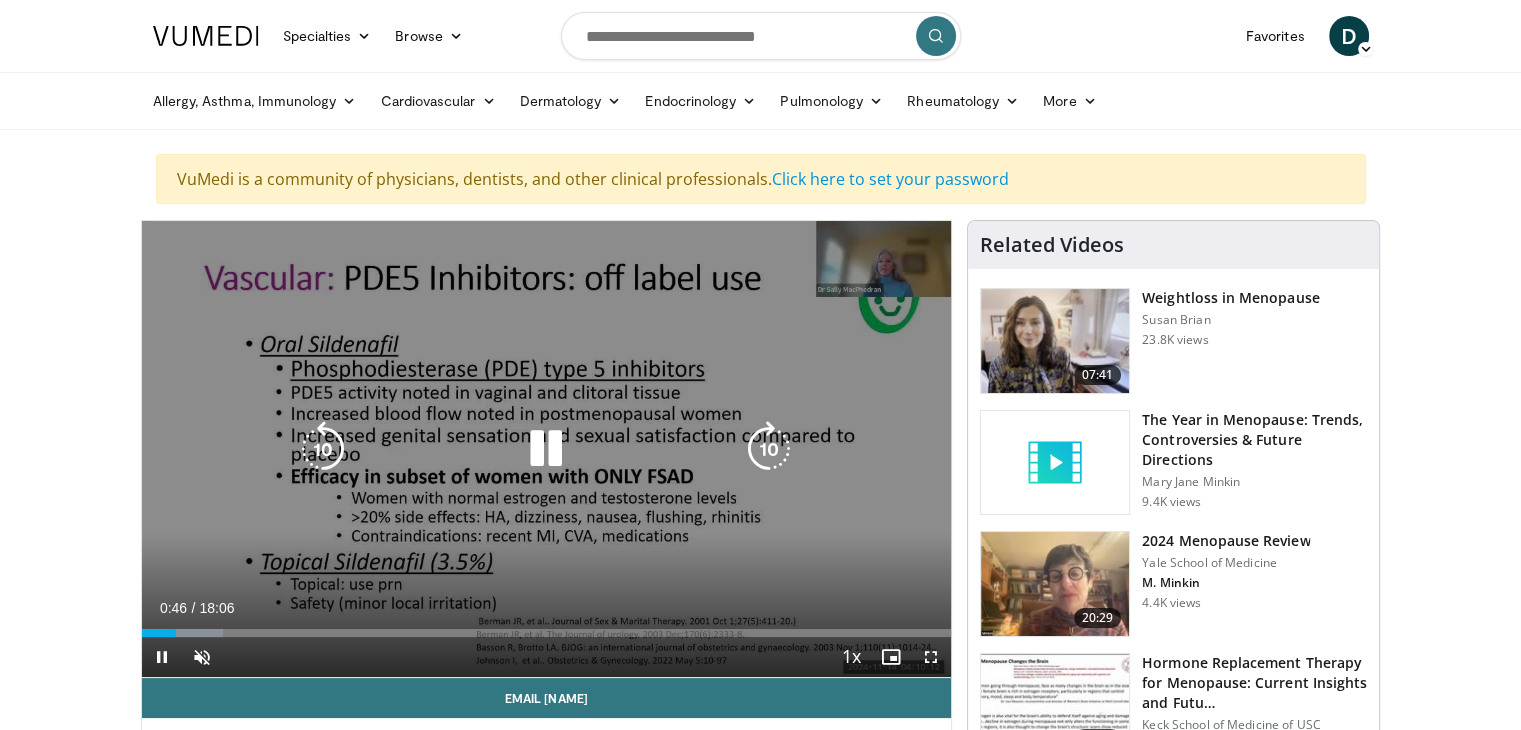 click at bounding box center (546, 449) 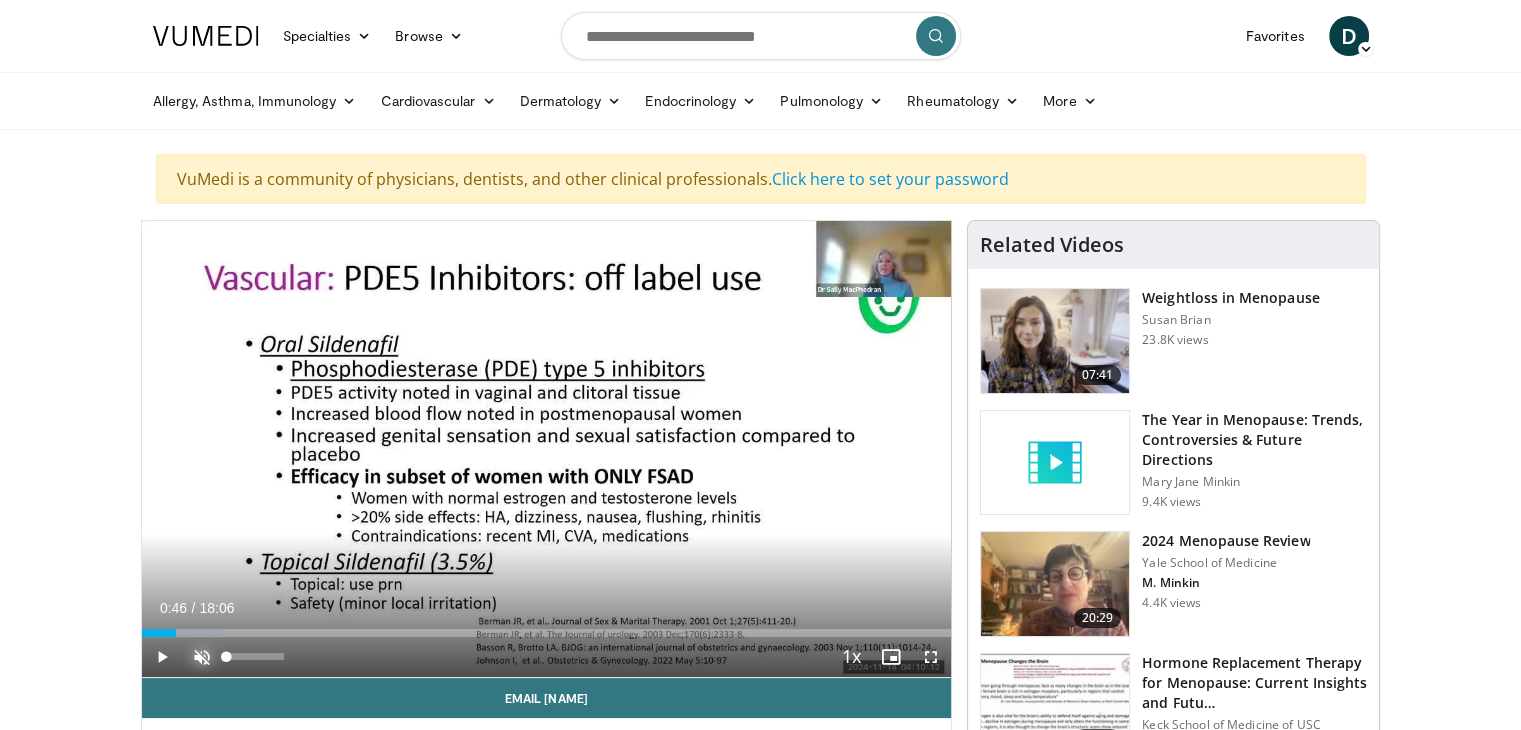 click at bounding box center (202, 657) 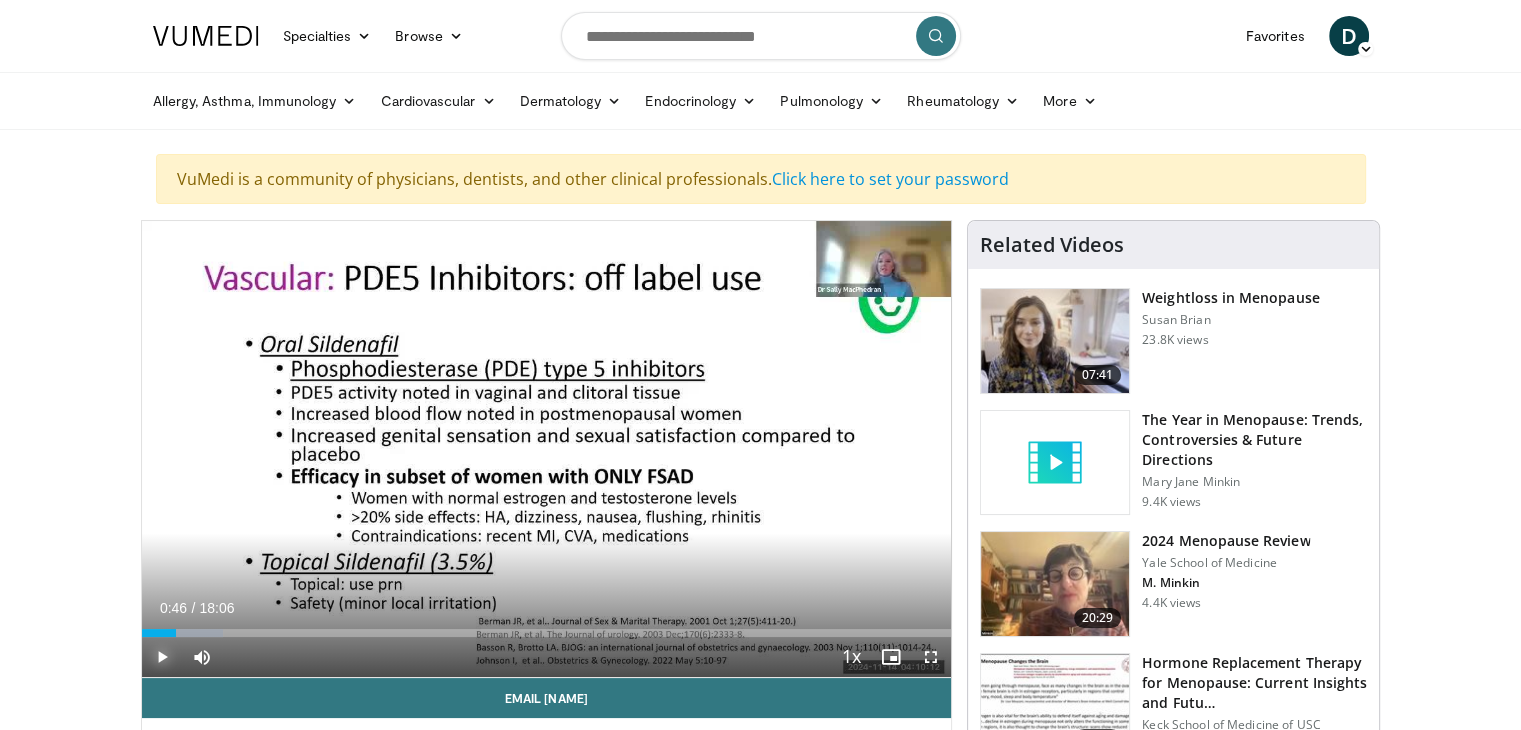 click at bounding box center (162, 657) 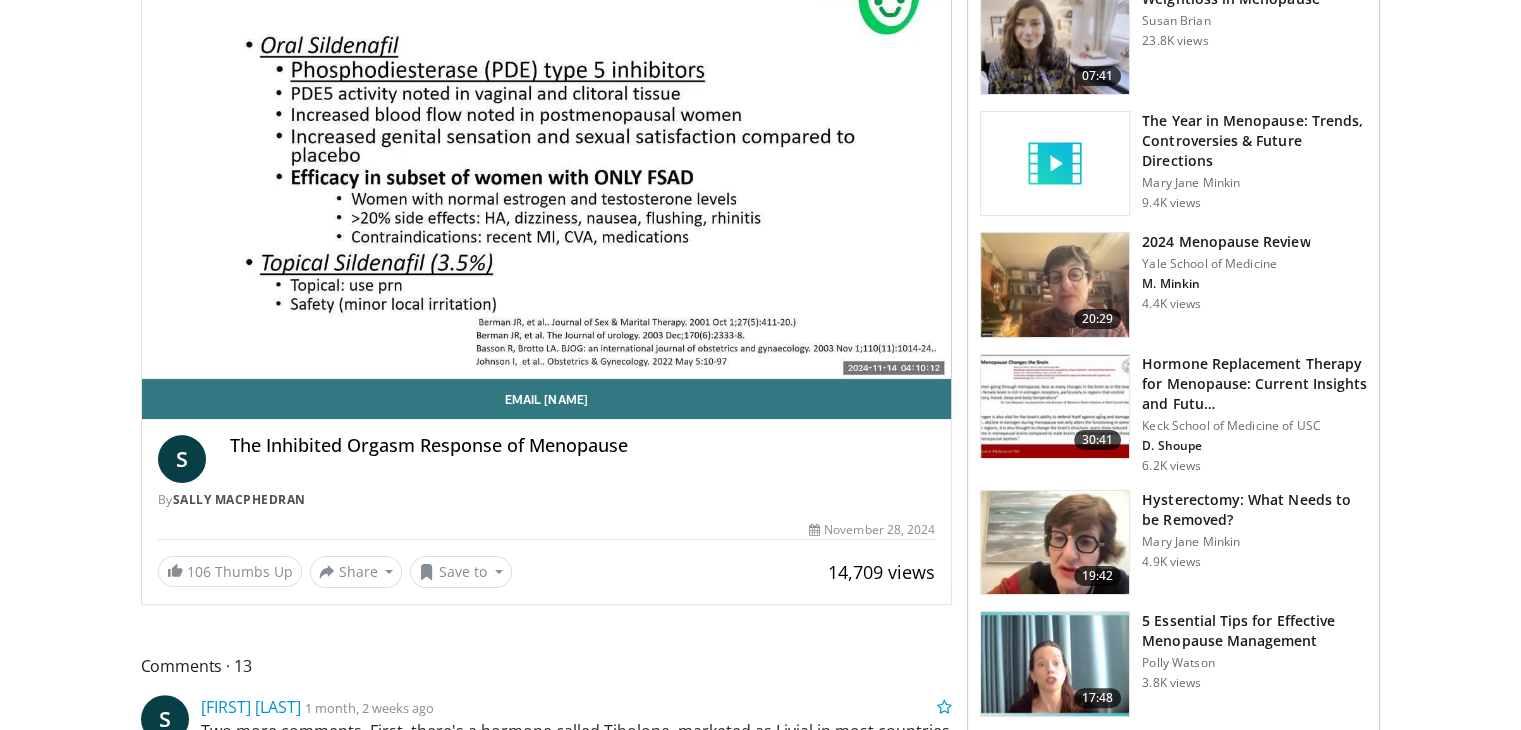 scroll, scrollTop: 300, scrollLeft: 0, axis: vertical 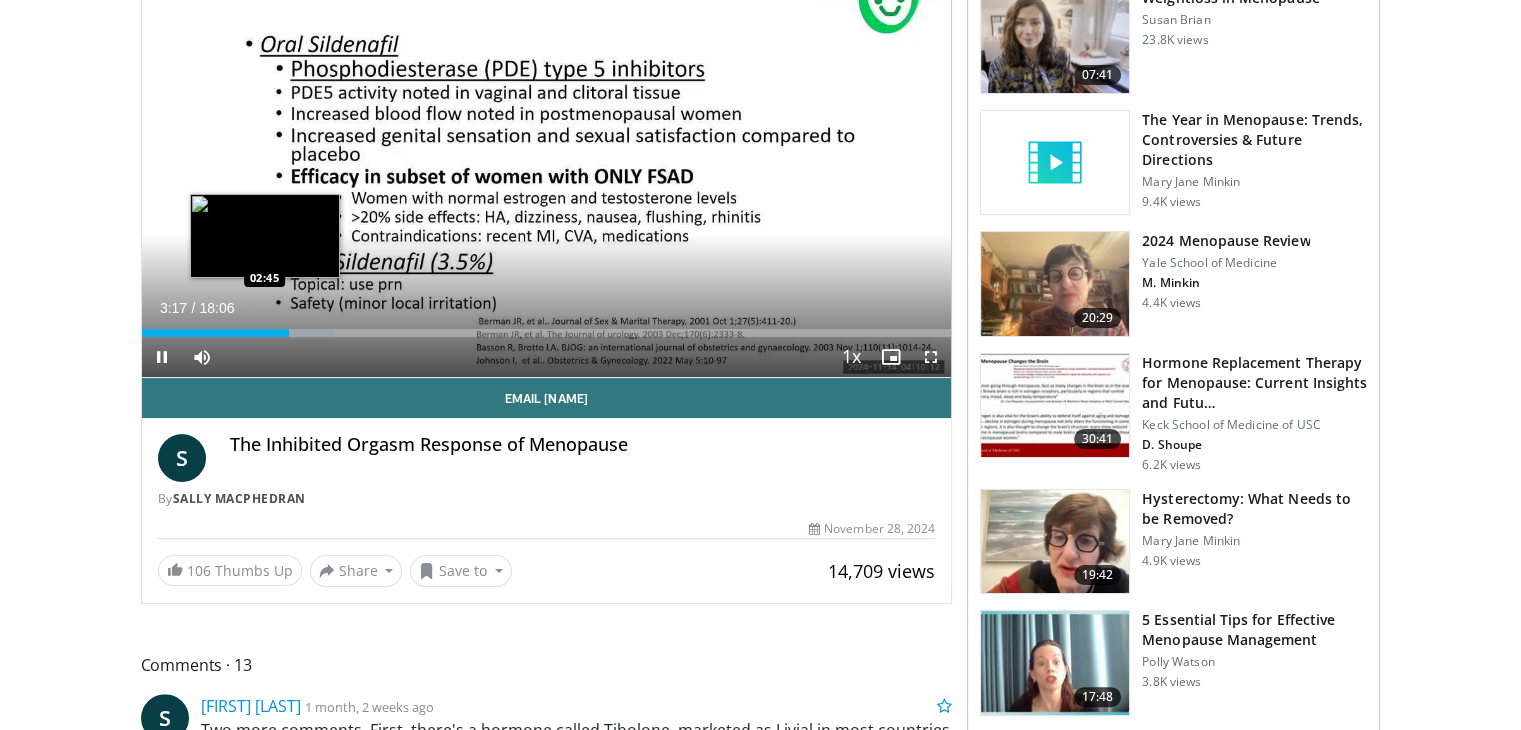 drag, startPoint x: 282, startPoint y: 336, endPoint x: 264, endPoint y: 333, distance: 18.248287 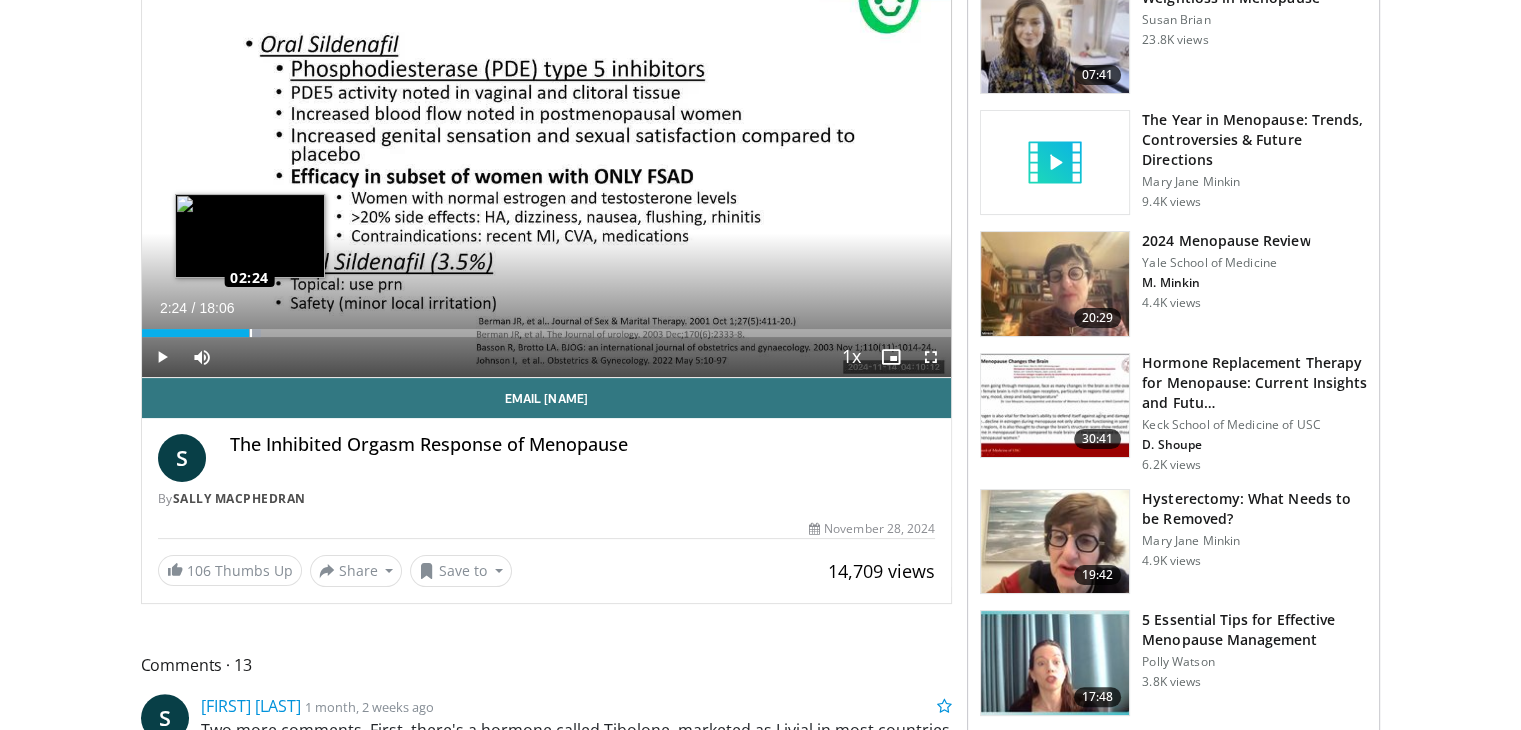 drag, startPoint x: 288, startPoint y: 331, endPoint x: 249, endPoint y: 329, distance: 39.051247 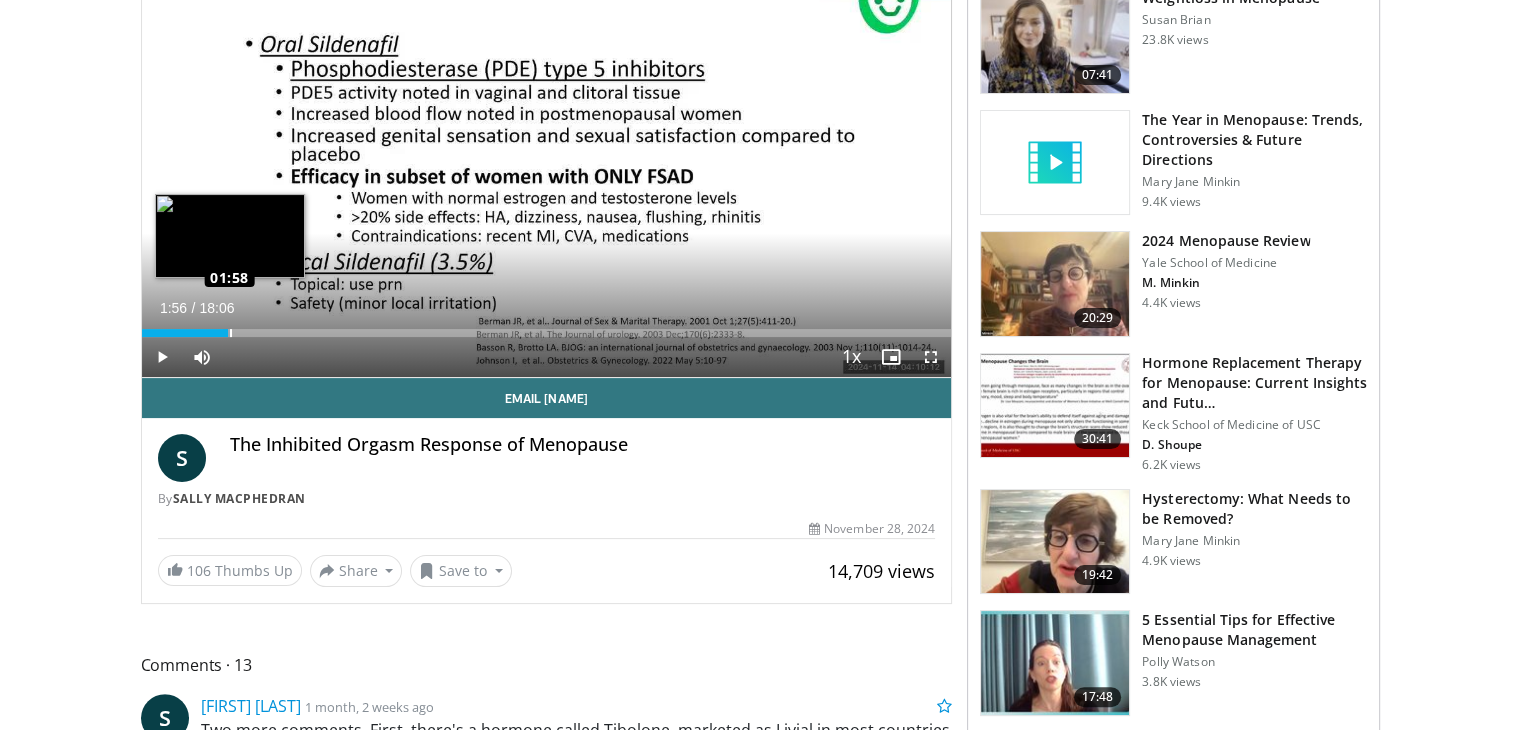 drag, startPoint x: 256, startPoint y: 327, endPoint x: 228, endPoint y: 332, distance: 28.442924 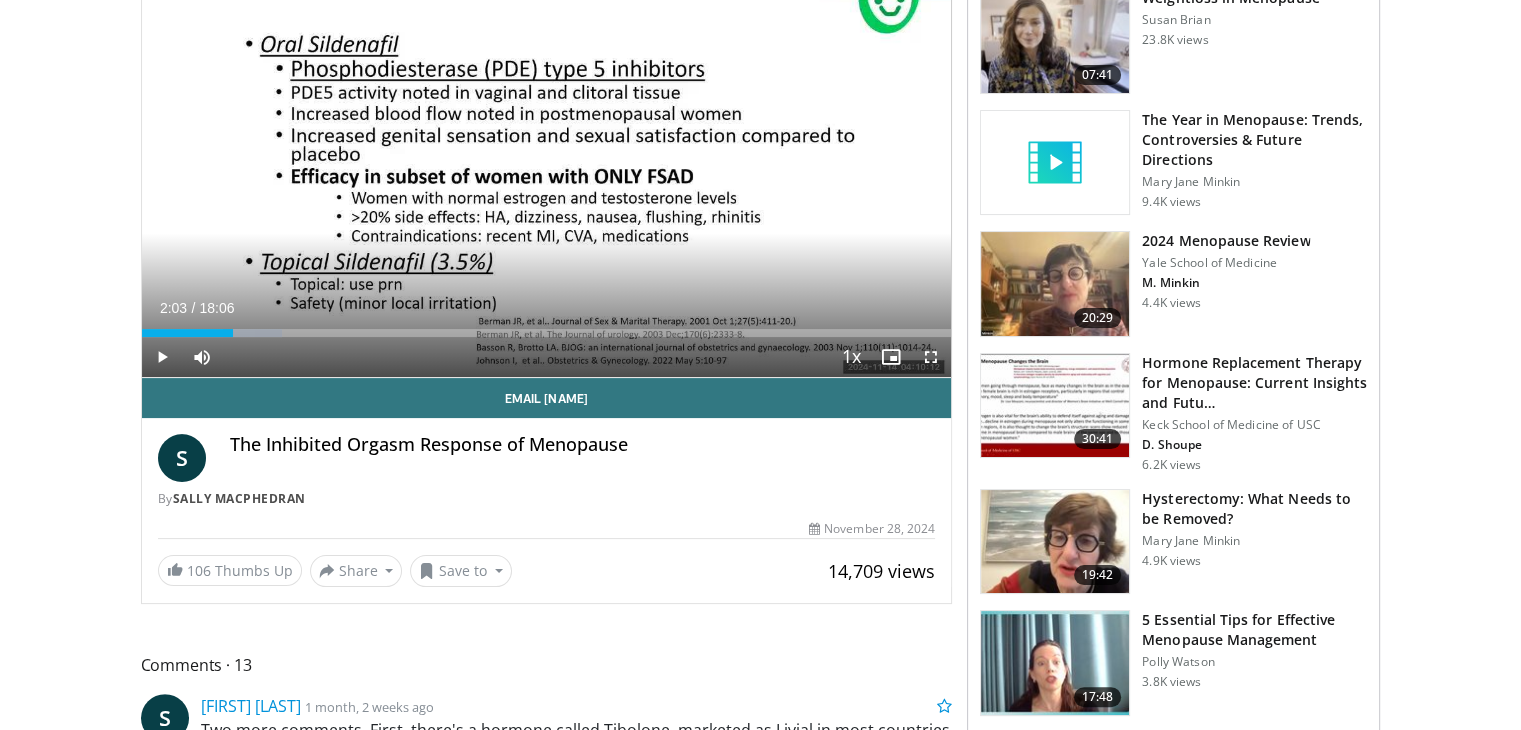click on "Loaded :  17.33% [TIME] [TIME]" at bounding box center (547, 333) 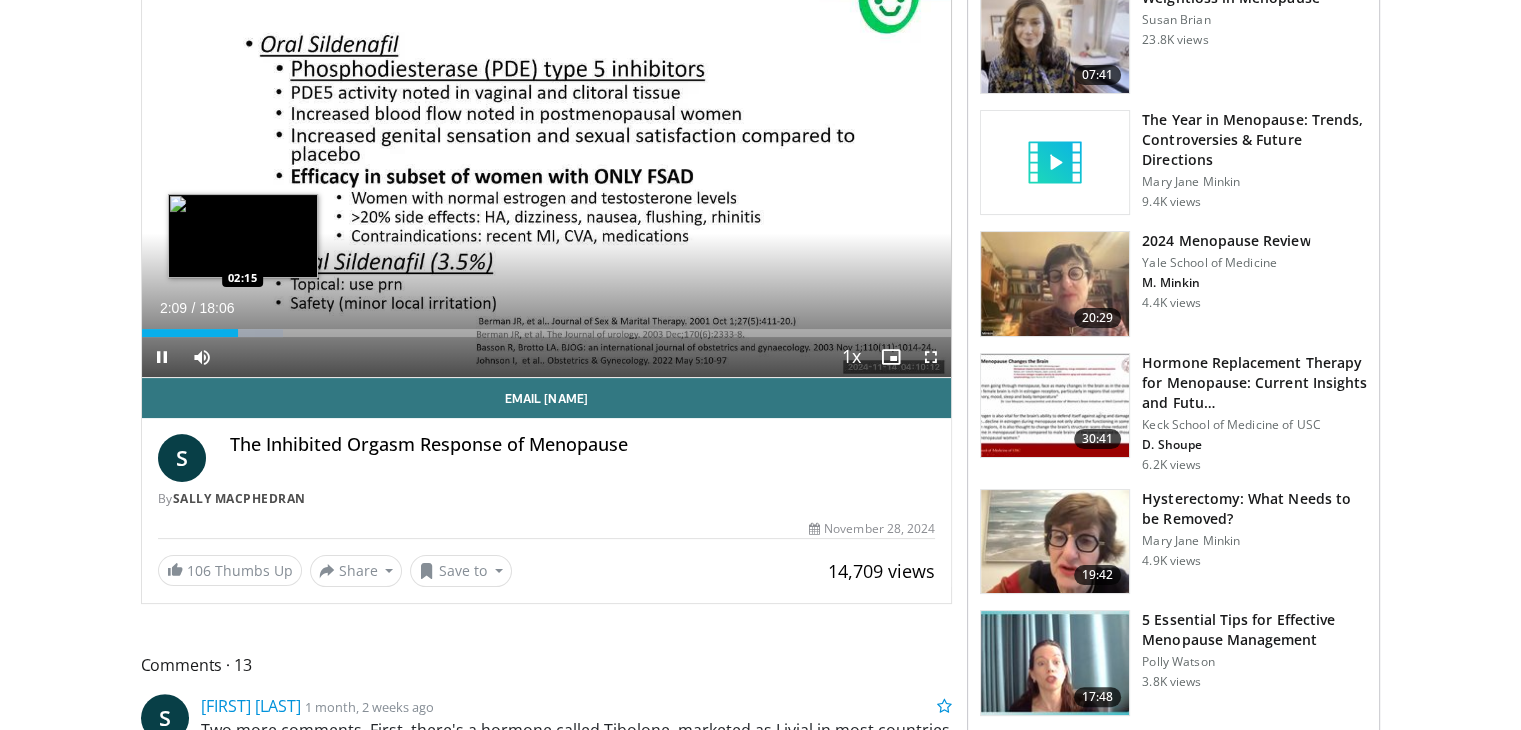 click on "Current Time  [TIME] / Duration  [DURATION] Pause Skip Backward Skip Forward Mute 0% Loaded :  17.48% [TIME] [TIME] Stream Type  LIVE Seek to live, currently behind live LIVE   1x Playback Rate 0.5x 0.75x 1x , selected 1.25x 1.5x 1.75x 2x Chapters Chapters Descriptions descriptions off , selected Captions captions settings , opens captions settings dialog captions off , selected Audio Track en (Main) , selected Fullscreen Enable picture-in-picture mode" at bounding box center [547, 357] 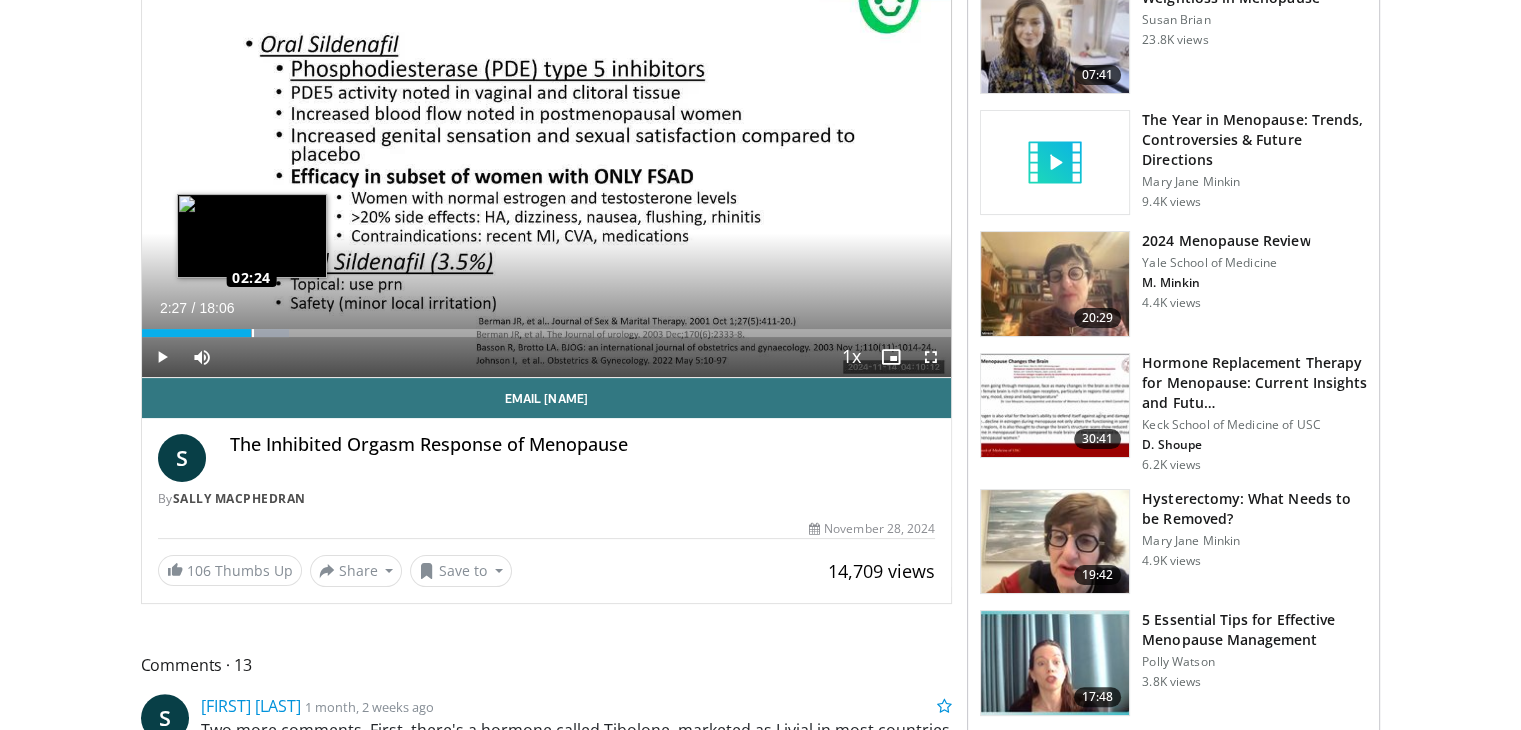 drag, startPoint x: 236, startPoint y: 334, endPoint x: 251, endPoint y: 333, distance: 15.033297 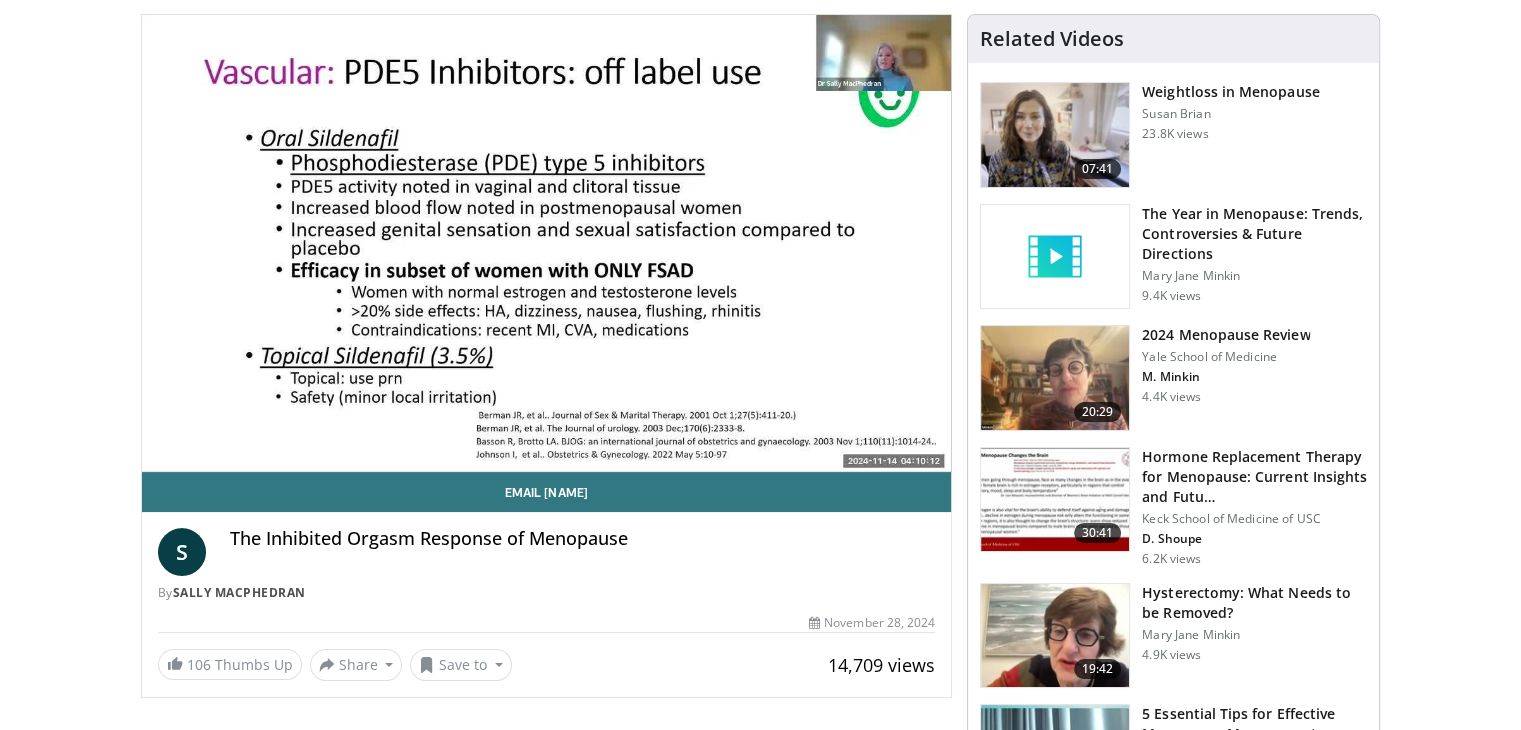 scroll, scrollTop: 197, scrollLeft: 0, axis: vertical 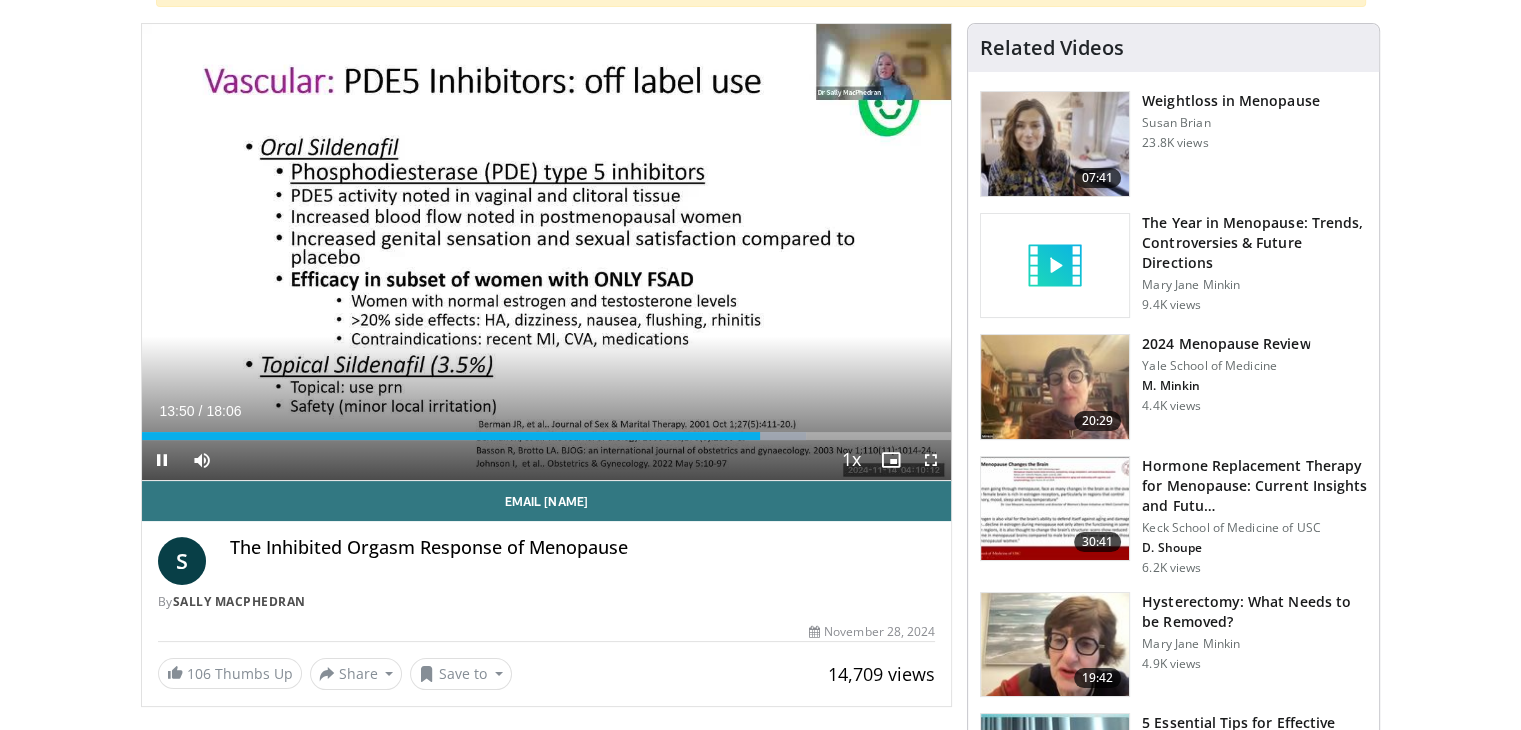 click on "Current Time  [TIME] / Duration  [DURATION] Pause Skip Backward Skip Forward Mute 0% Loaded :  82.13% [TIME] [TIME] Stream Type  LIVE Seek to live, currently behind live LIVE   1x Playback Rate 0.5x 0.75x 1x , selected 1.25x 1.5x 1.75x 2x Chapters Chapters Descriptions descriptions off , selected Captions captions settings , opens captions settings dialog captions off , selected Audio Track en (Main) , selected Fullscreen Enable picture-in-picture mode" at bounding box center [547, 460] 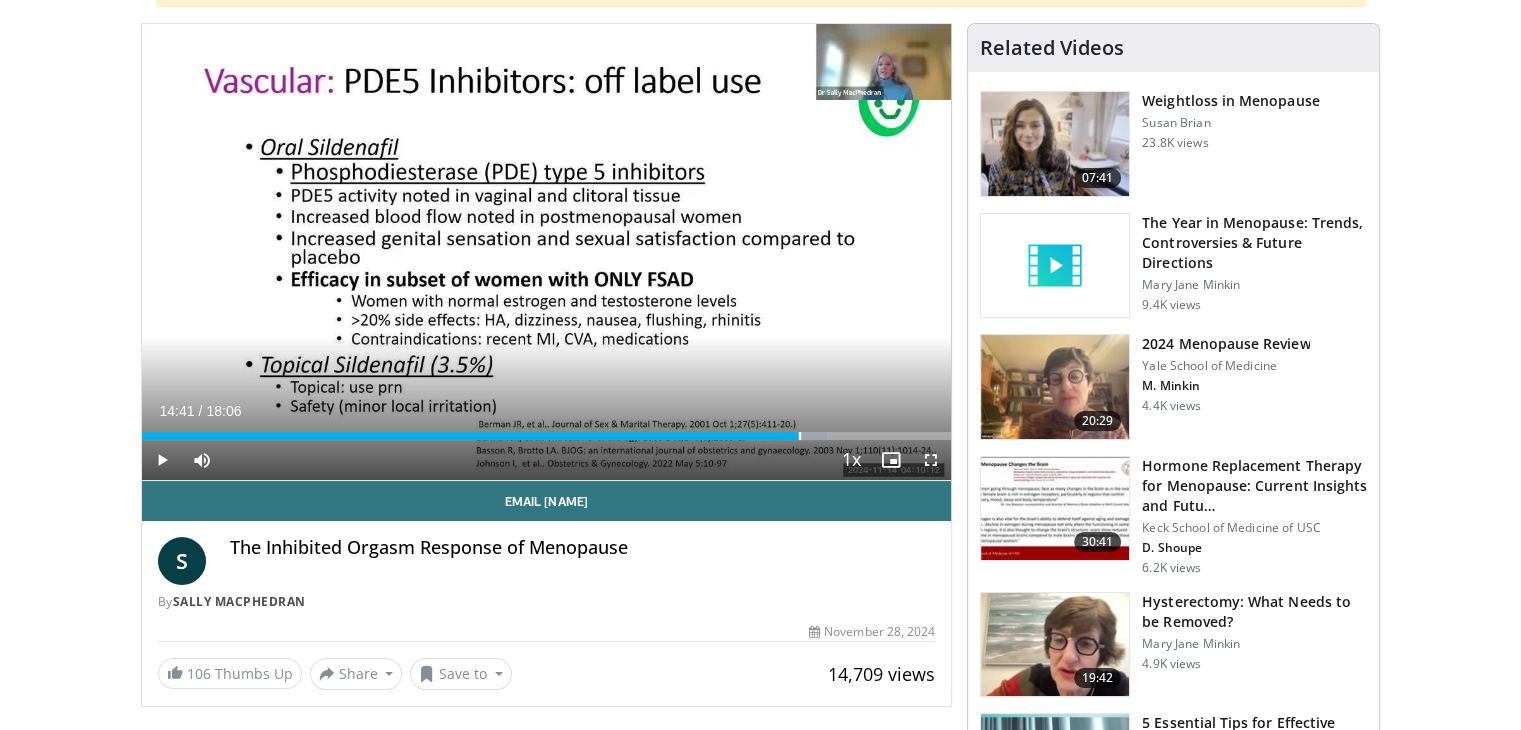 drag, startPoint x: 760, startPoint y: 429, endPoint x: 799, endPoint y: 427, distance: 39.051247 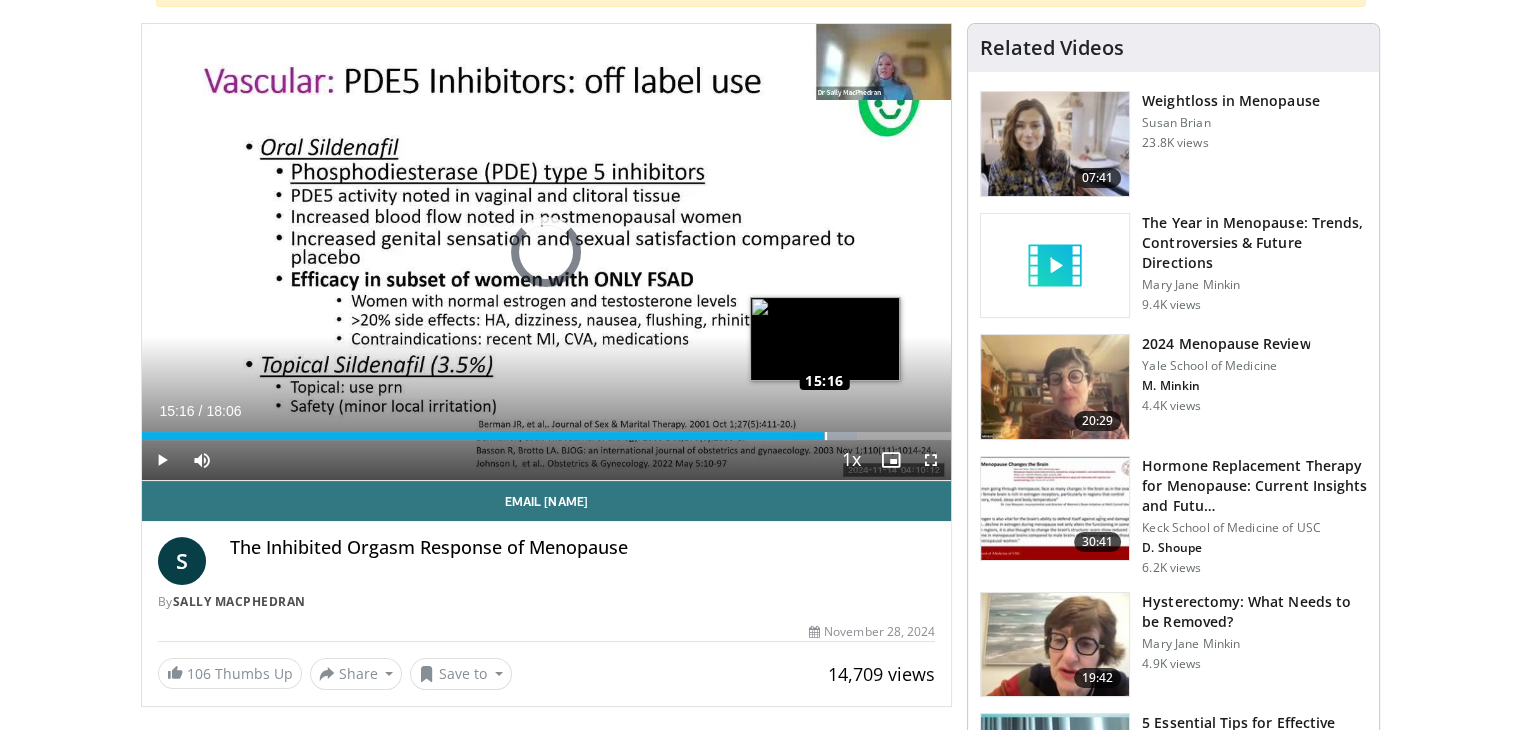 drag, startPoint x: 798, startPoint y: 433, endPoint x: 824, endPoint y: 430, distance: 26.172504 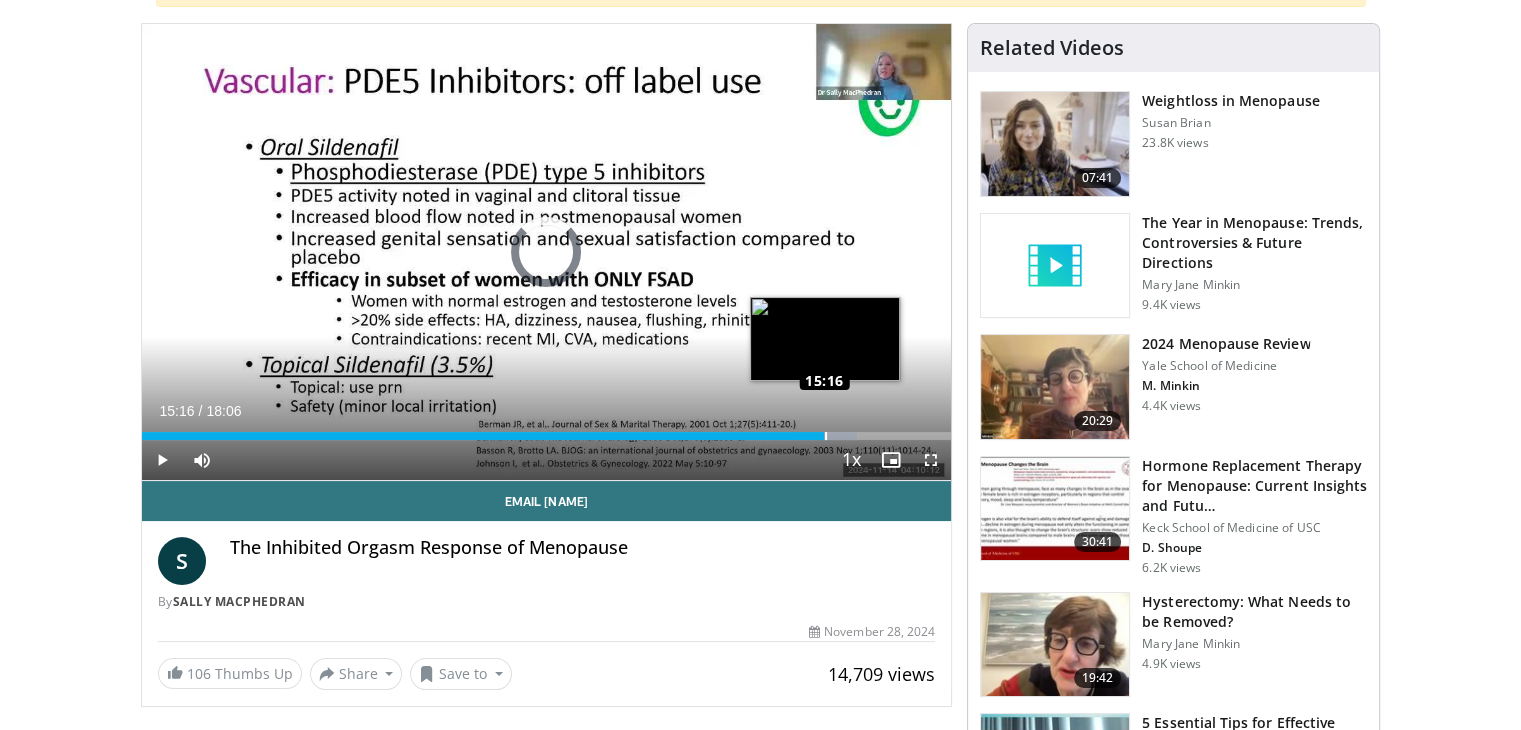 click on "Loaded :  88.32% [TIME] [TIME]" at bounding box center (547, 436) 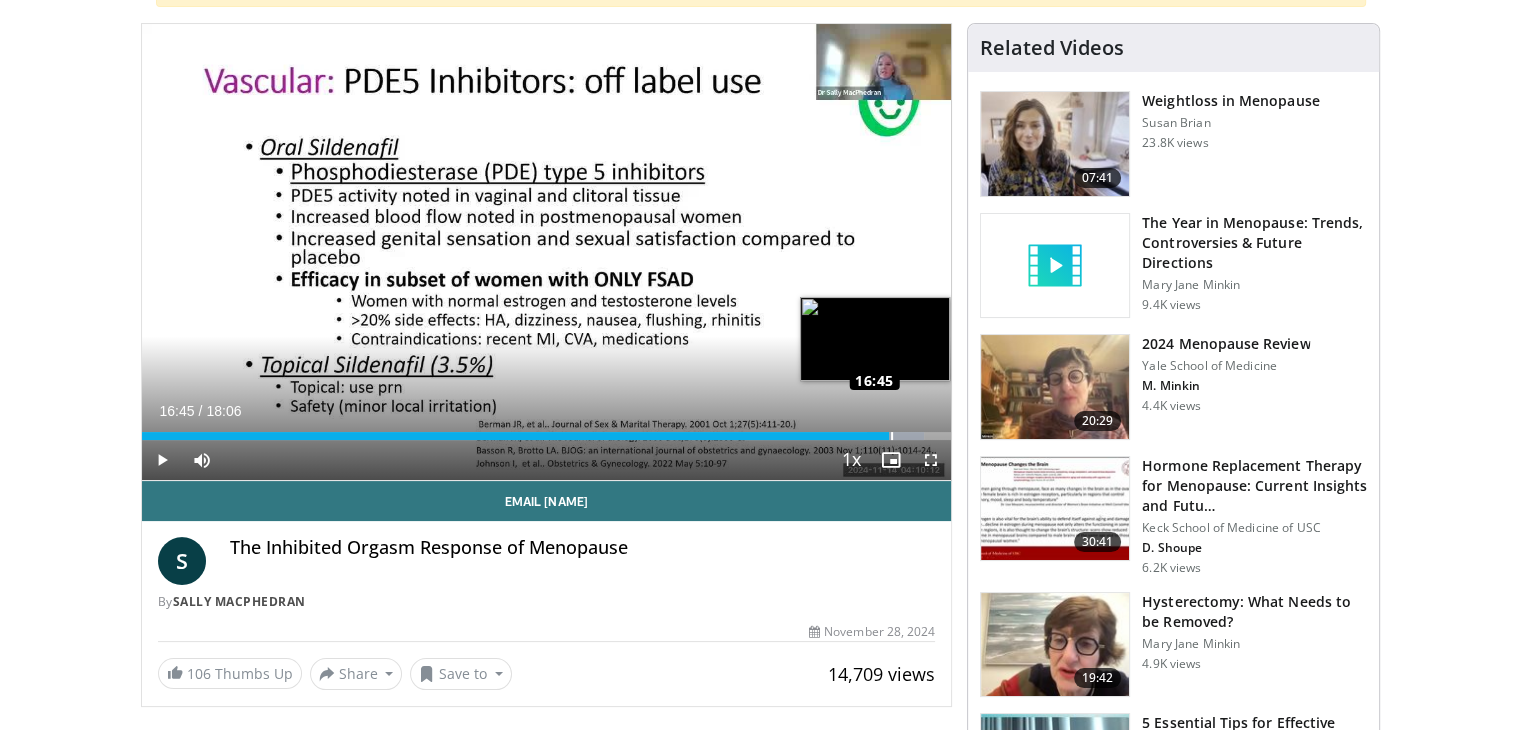 drag, startPoint x: 844, startPoint y: 433, endPoint x: 892, endPoint y: 427, distance: 48.373547 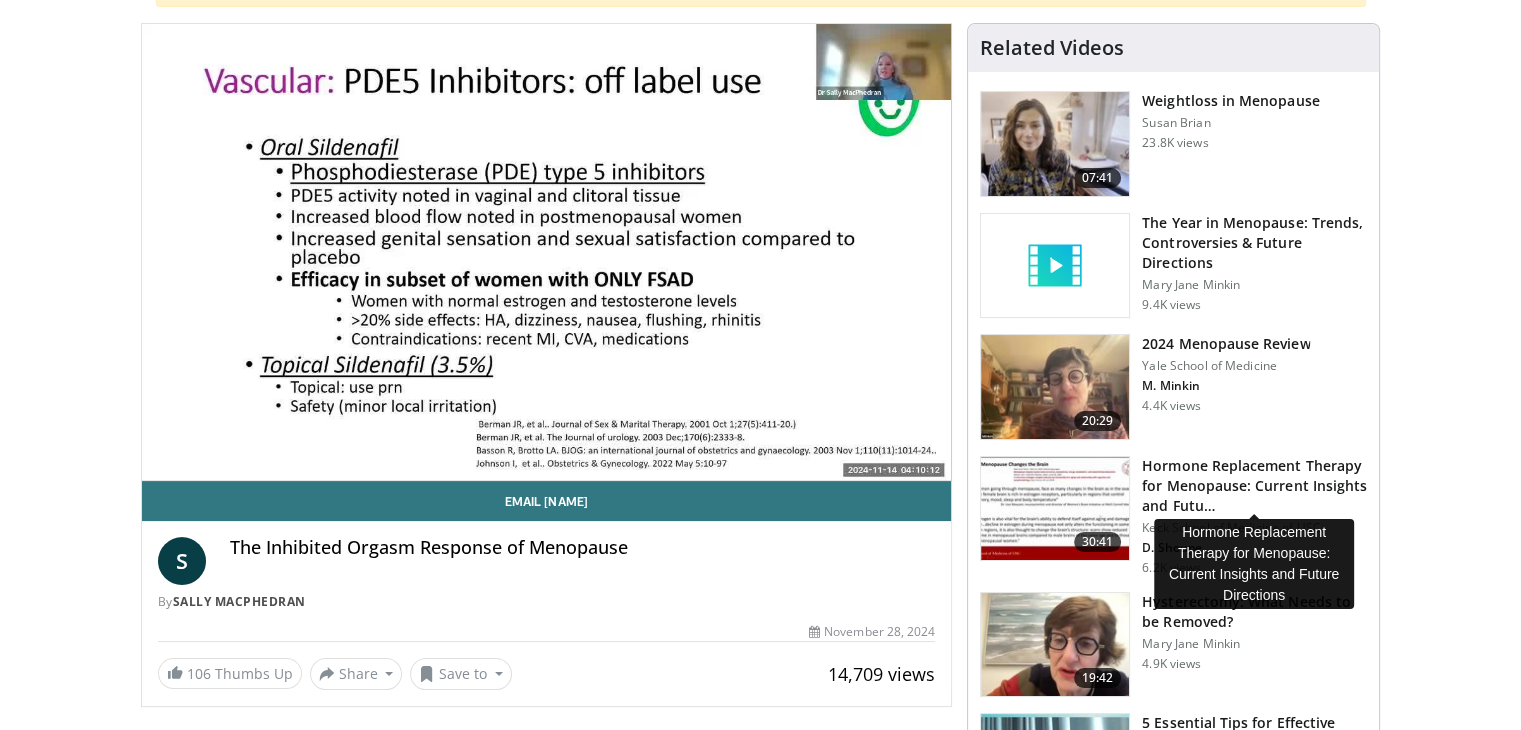 click on "Hormone Replacement Therapy for Menopause: Current Insights and Futu…" at bounding box center [1254, 486] 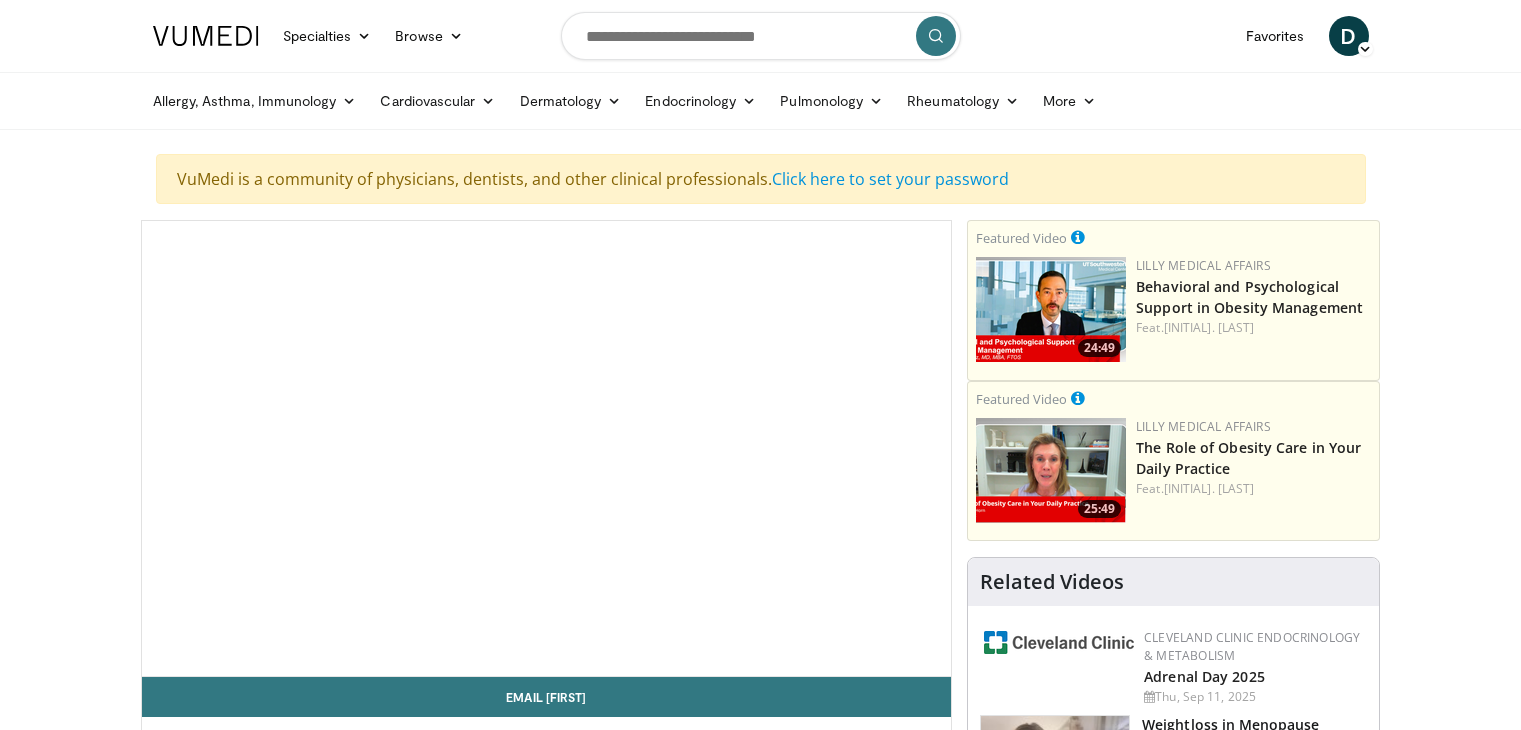 scroll, scrollTop: 0, scrollLeft: 0, axis: both 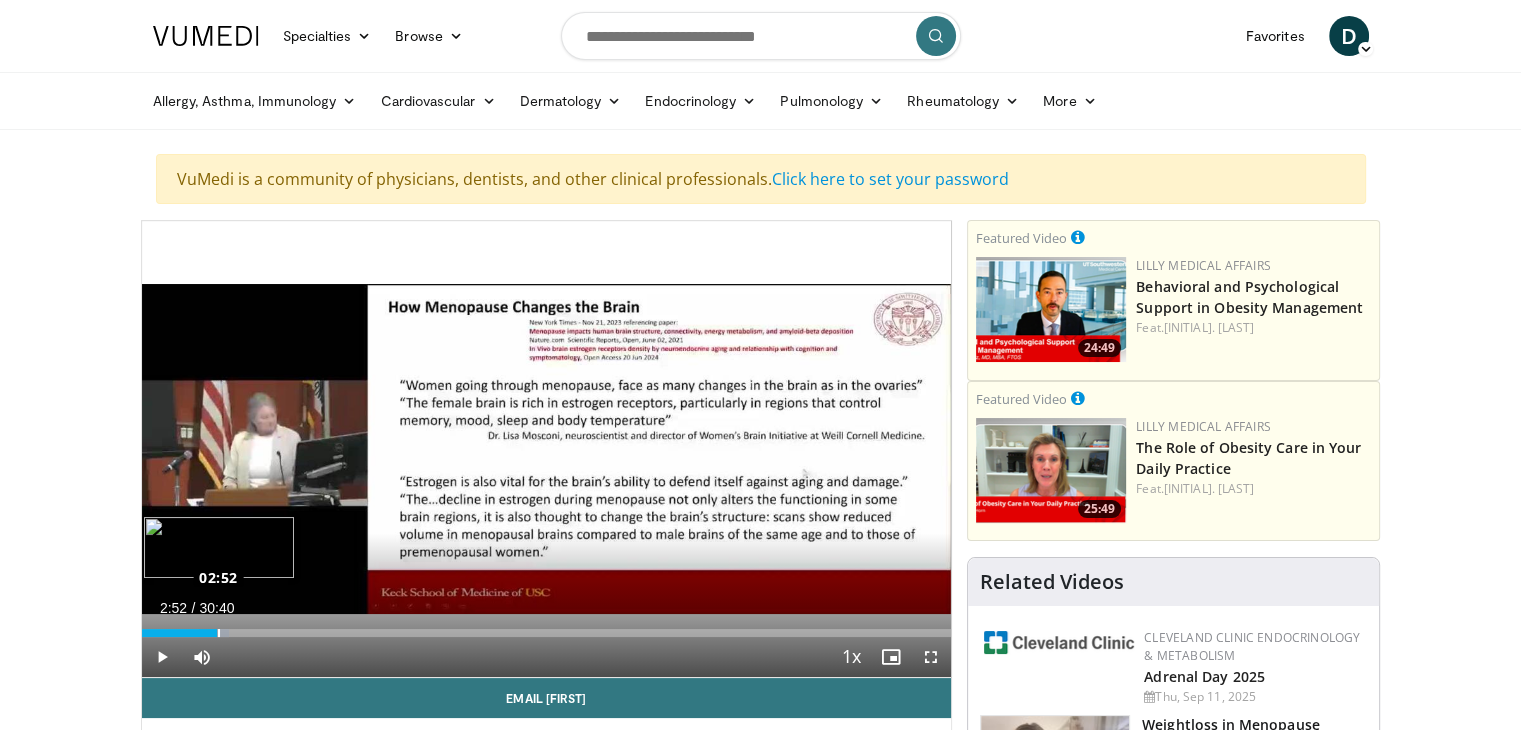 drag, startPoint x: 198, startPoint y: 631, endPoint x: 219, endPoint y: 631, distance: 21 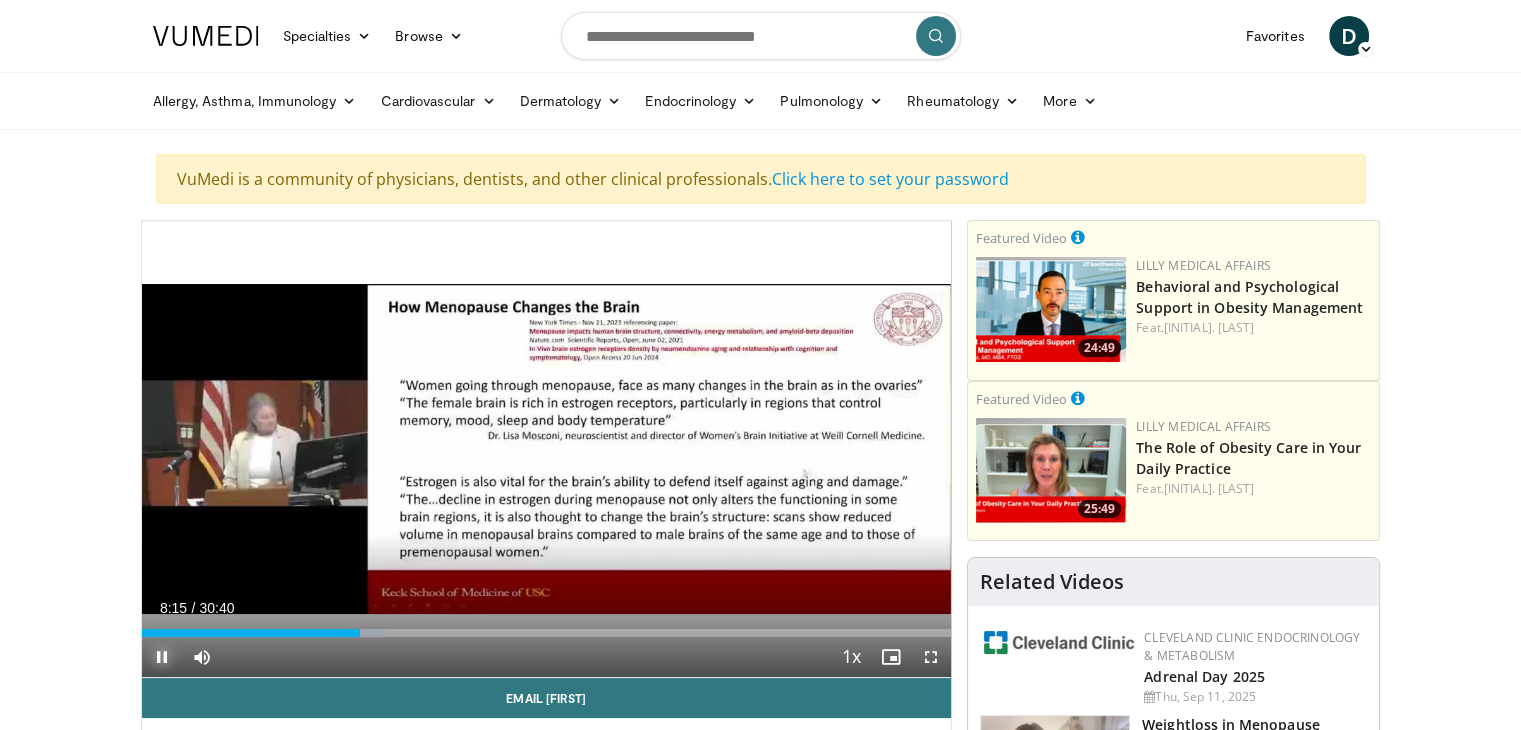 click at bounding box center (162, 657) 